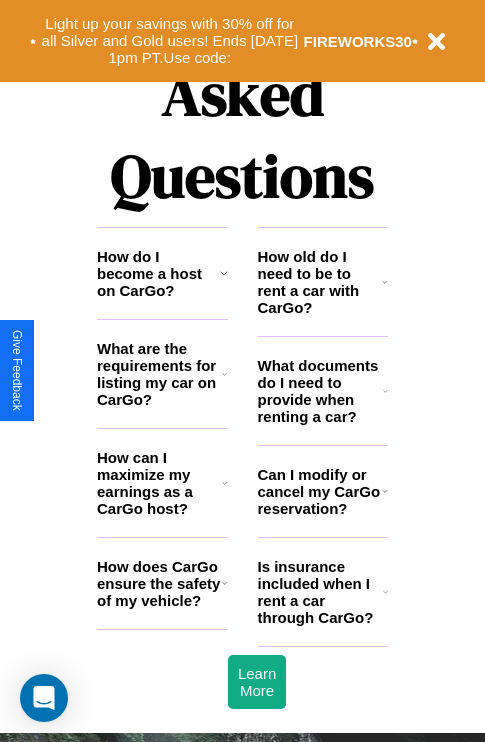 scroll, scrollTop: 2423, scrollLeft: 0, axis: vertical 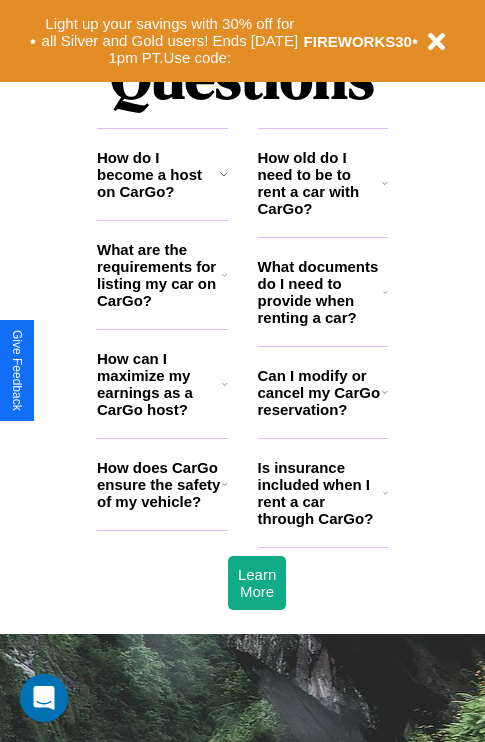 click 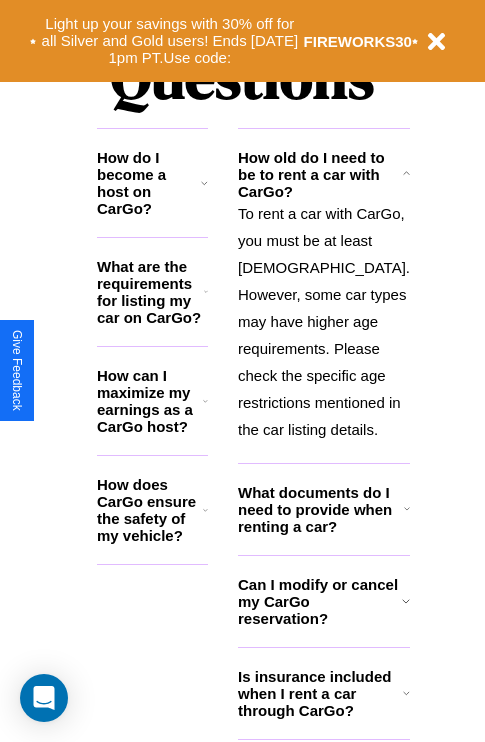 click 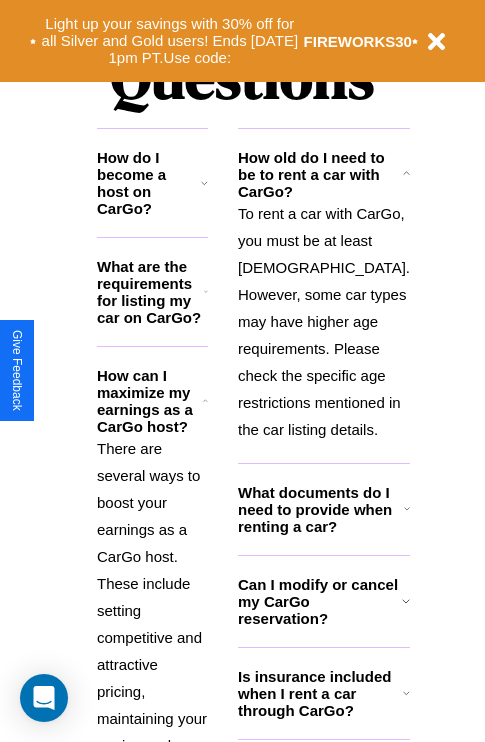click on "What documents do I need to provide when renting a car?" at bounding box center (321, 509) 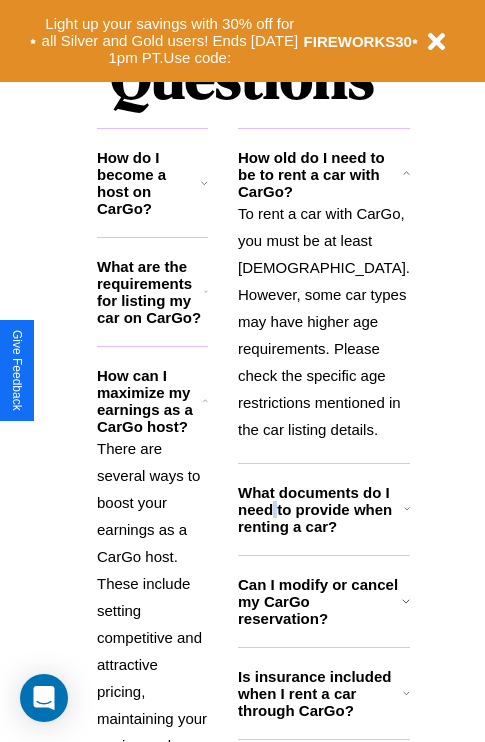 scroll, scrollTop: 2692, scrollLeft: 0, axis: vertical 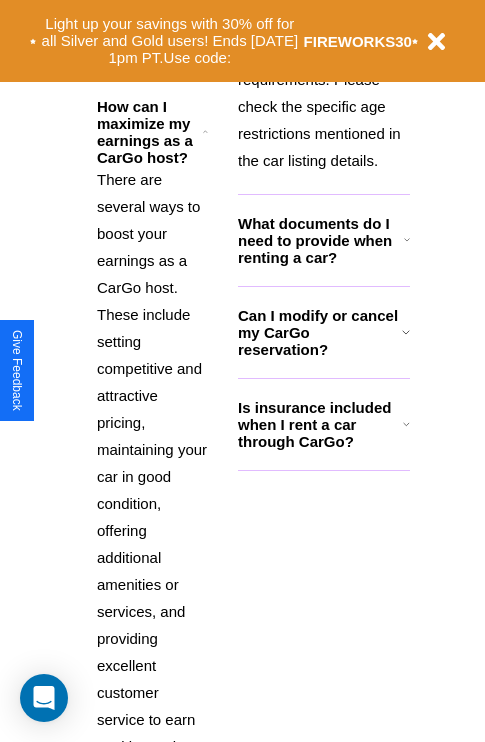 click 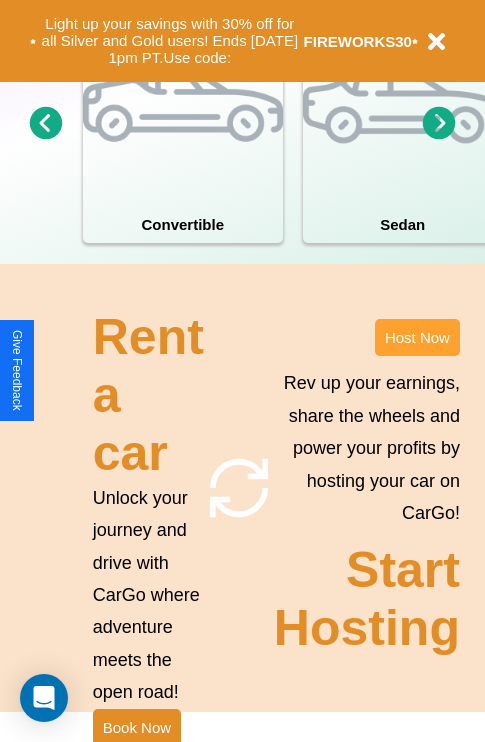 click on "Host Now" at bounding box center [417, 337] 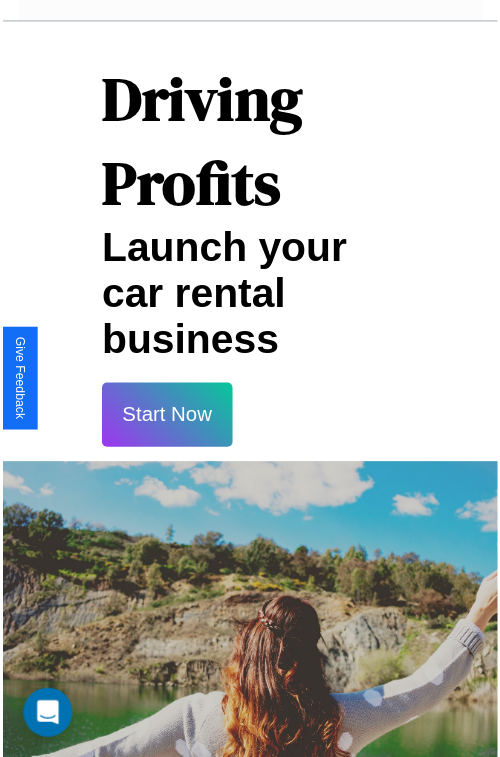 scroll, scrollTop: 35, scrollLeft: 0, axis: vertical 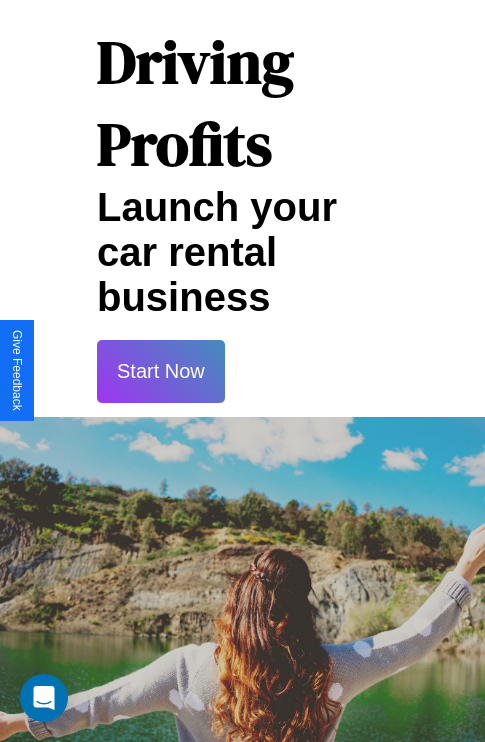 click on "Start Now" at bounding box center [161, 371] 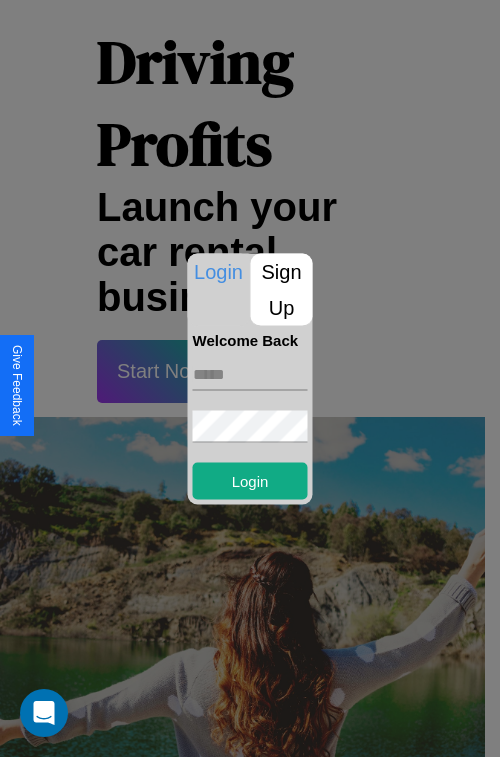click on "Sign Up" at bounding box center [282, 289] 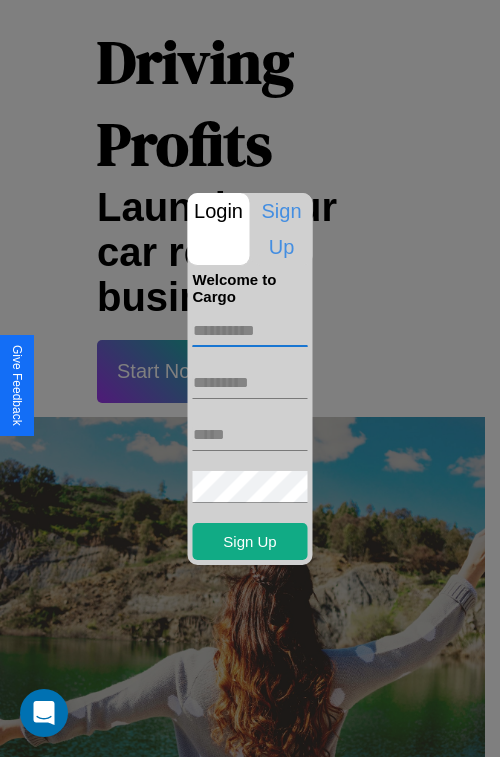 click at bounding box center [250, 331] 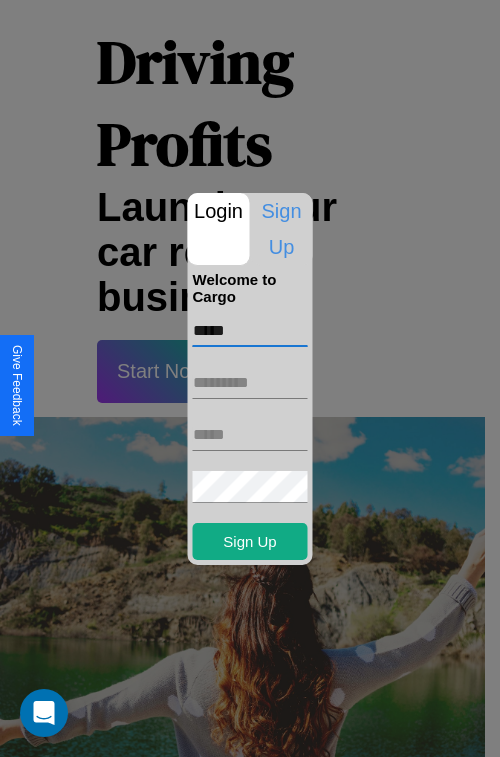 type on "*****" 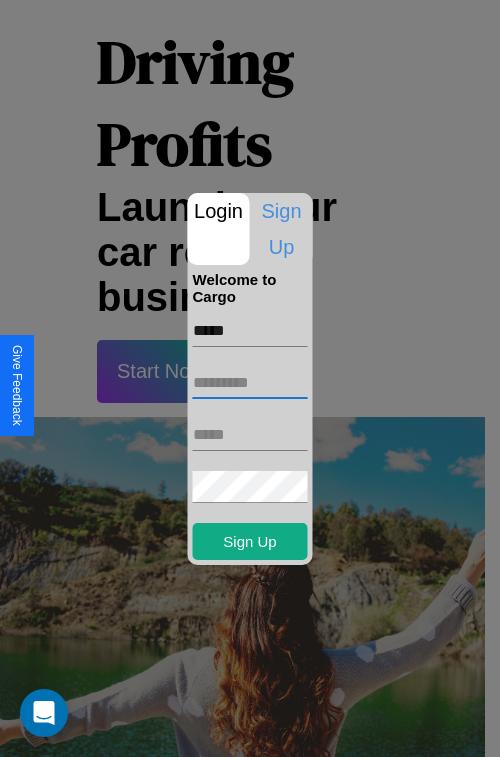 click at bounding box center (250, 383) 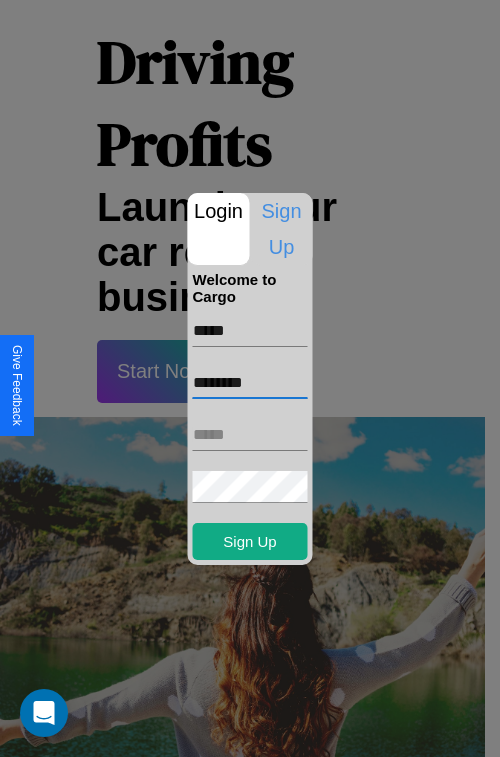 type on "********" 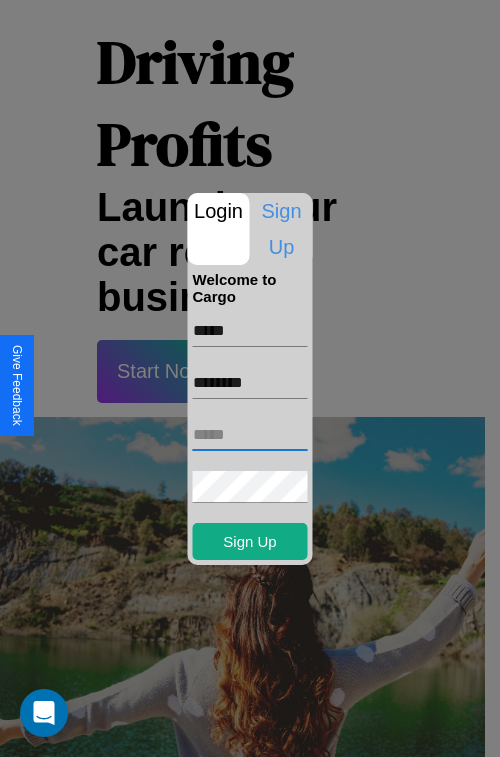 click at bounding box center [250, 435] 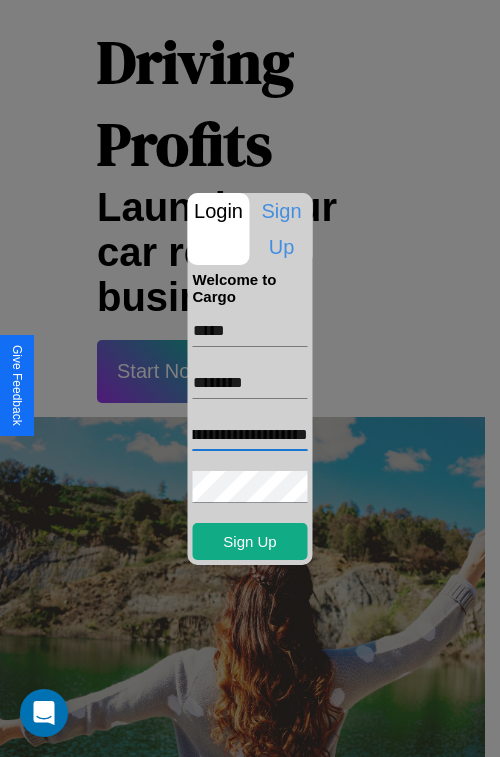 scroll, scrollTop: 0, scrollLeft: 95, axis: horizontal 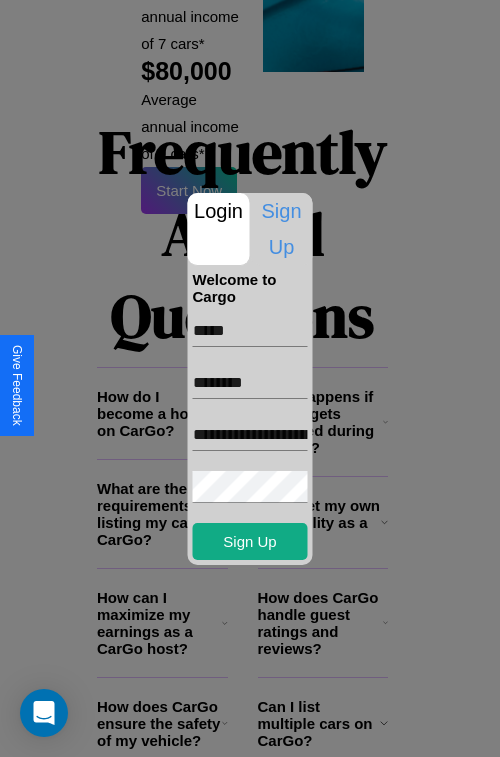 click at bounding box center (250, 378) 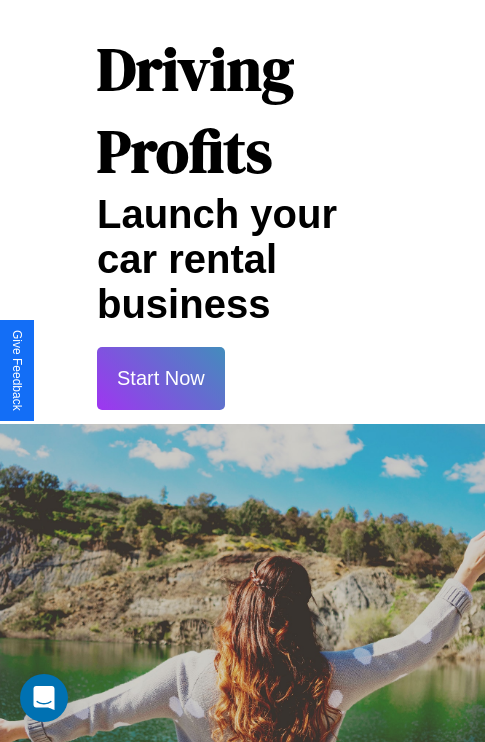 click on "Start Now" at bounding box center [161, 378] 